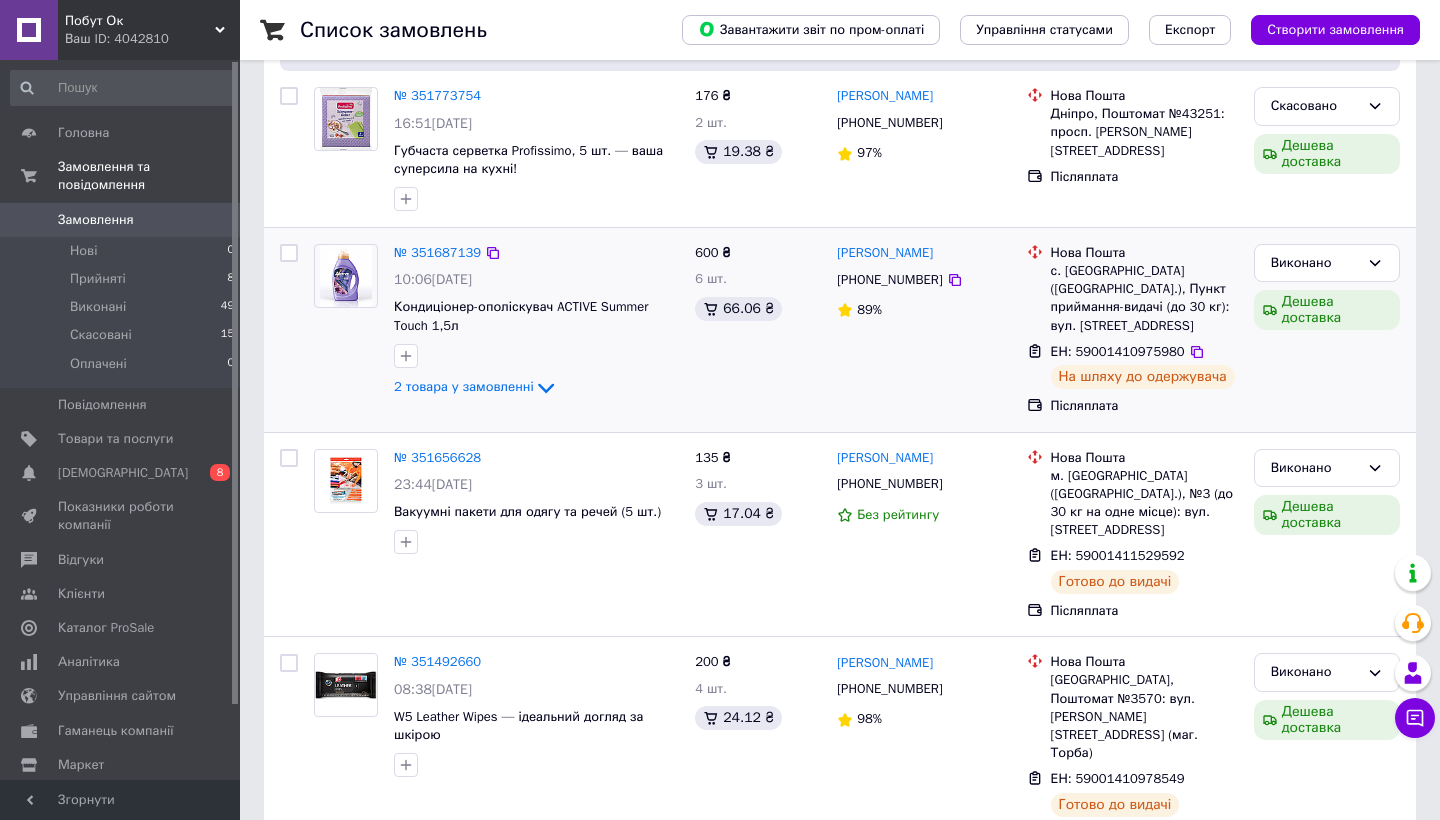 scroll, scrollTop: 463, scrollLeft: 0, axis: vertical 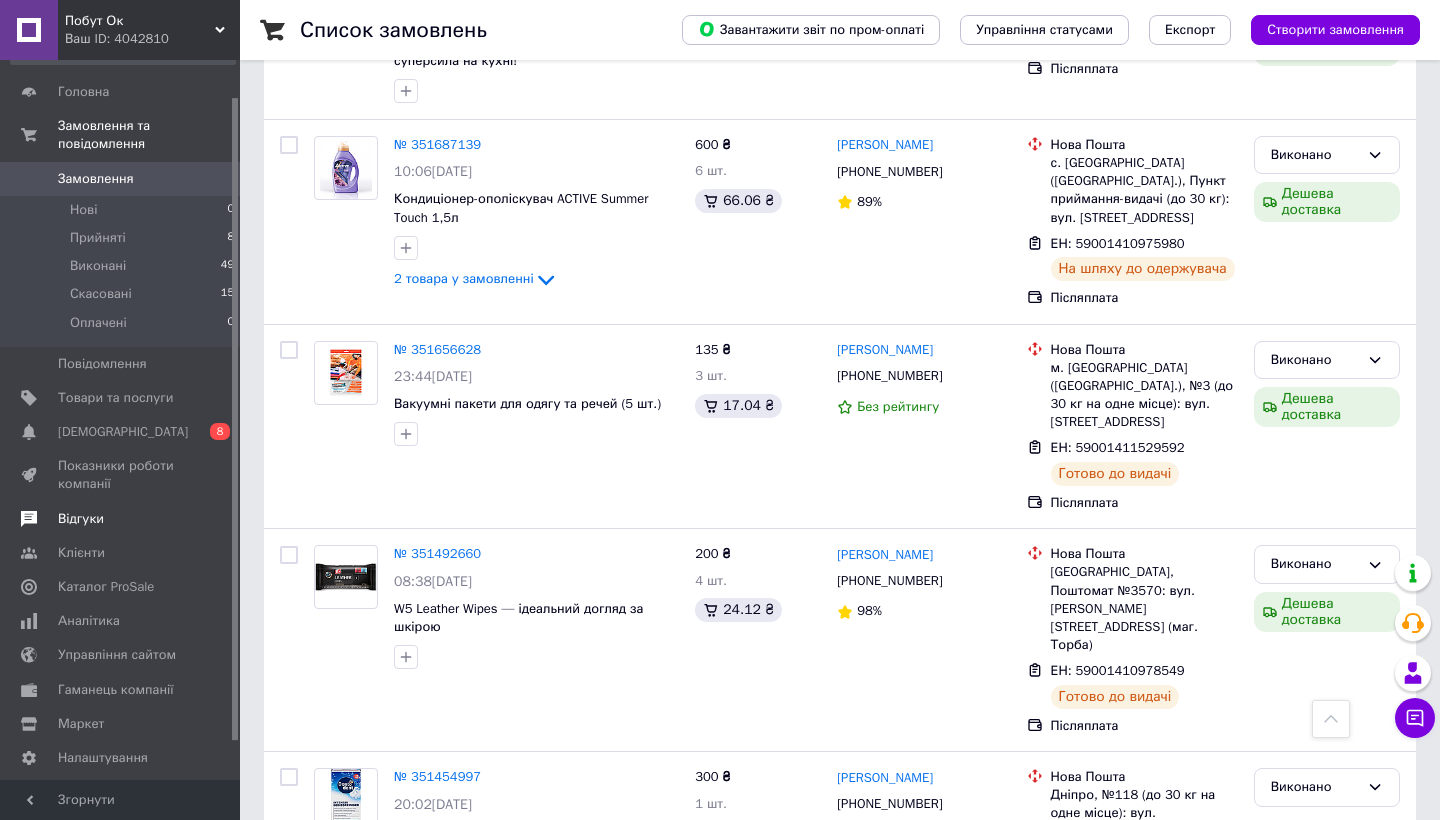 click on "Відгуки" at bounding box center (121, 519) 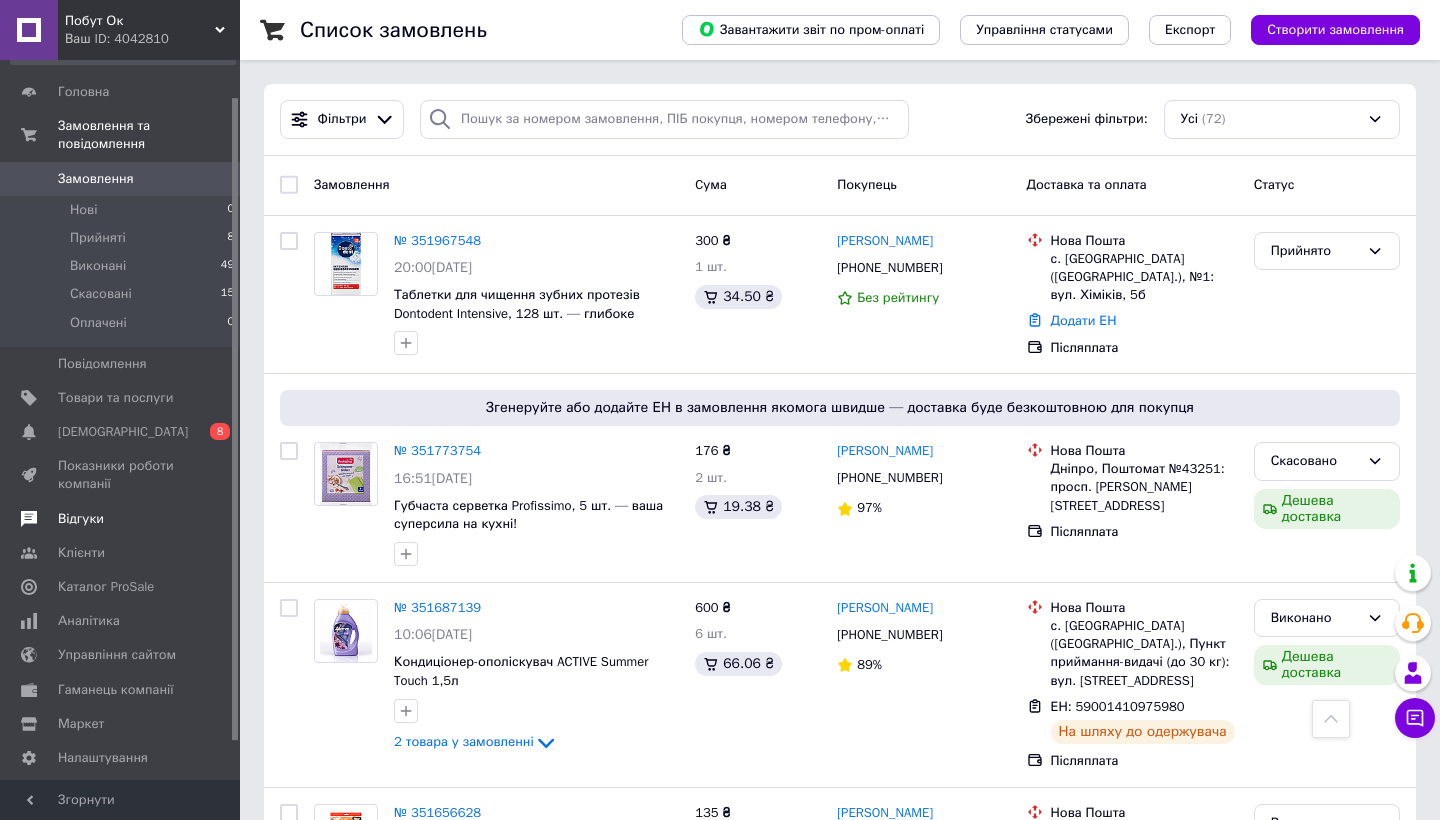 scroll, scrollTop: 40, scrollLeft: 0, axis: vertical 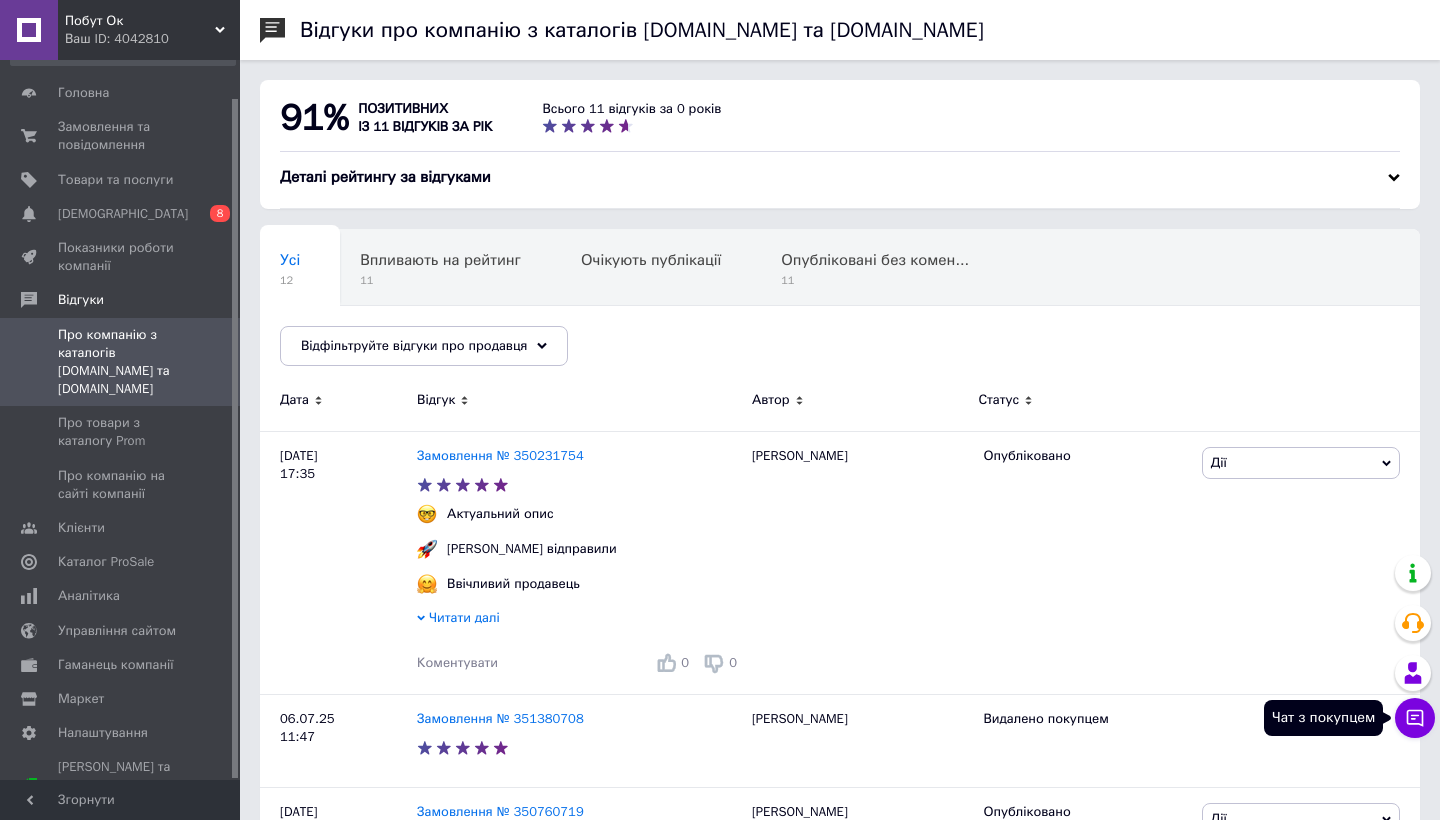 click 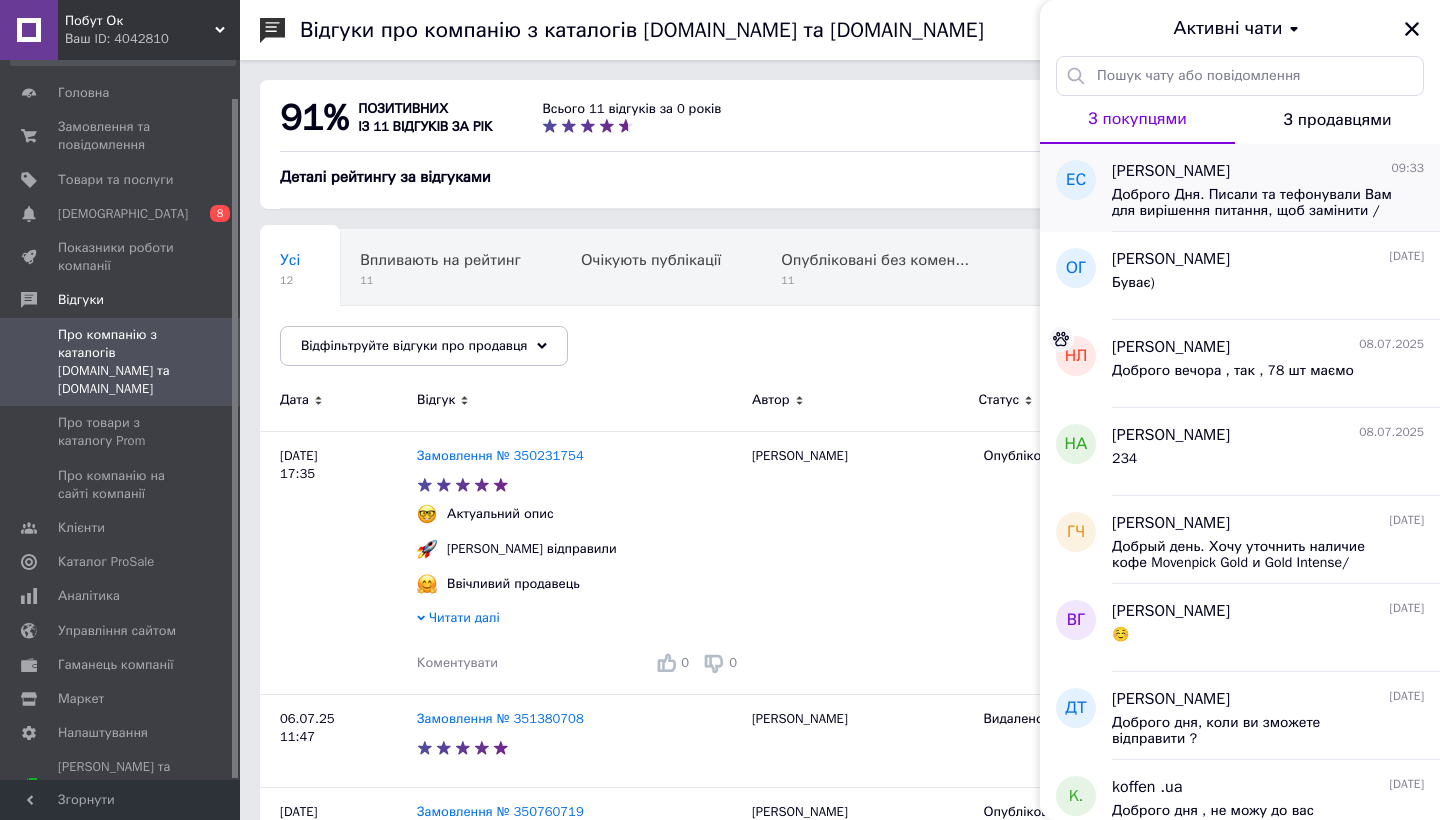click on "Доброго Дня. Писали та тефонували Вам для вирішення питання, щоб замінити / повернути товар. відповідь не отримали." at bounding box center [1254, 203] 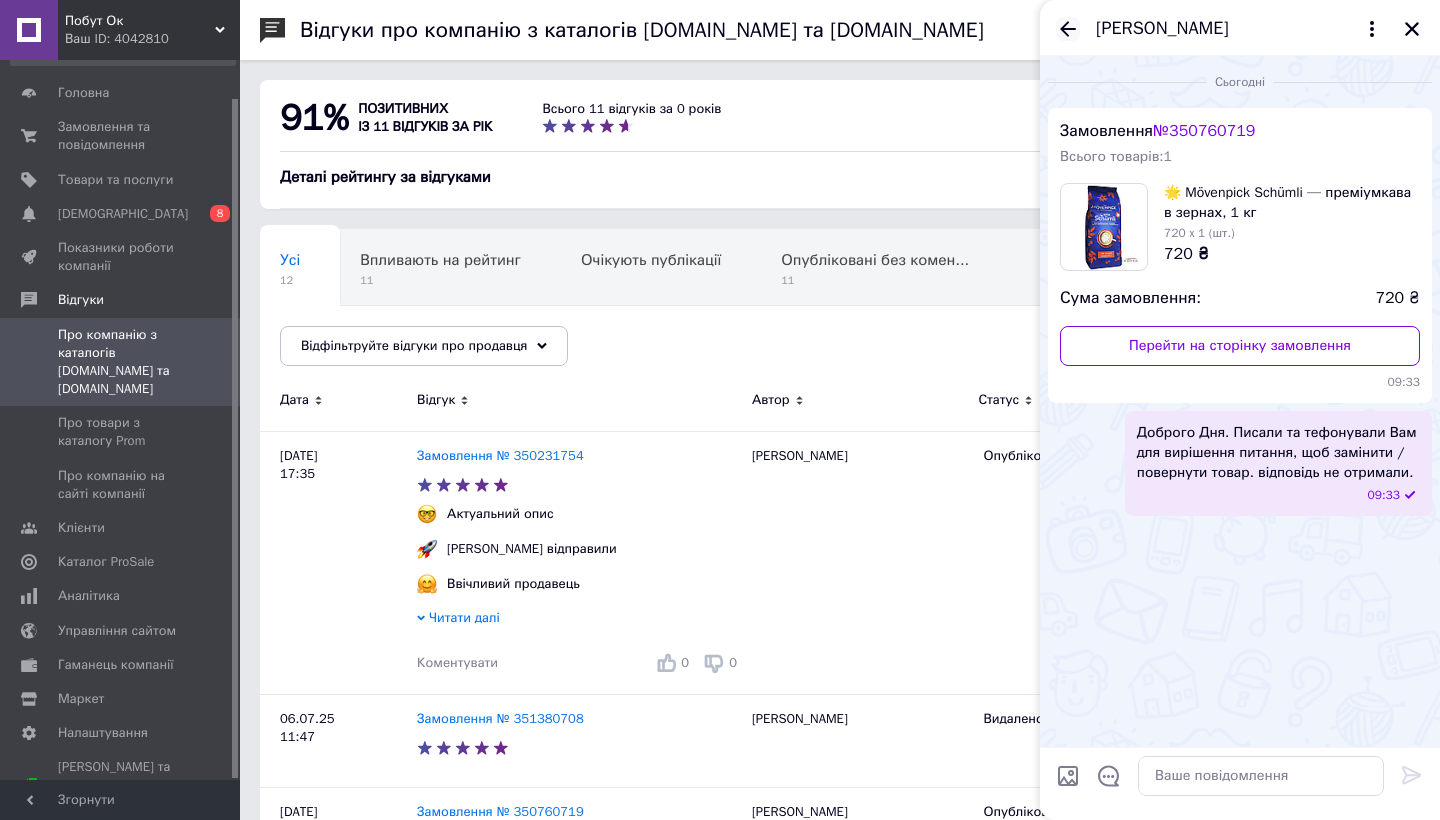 click 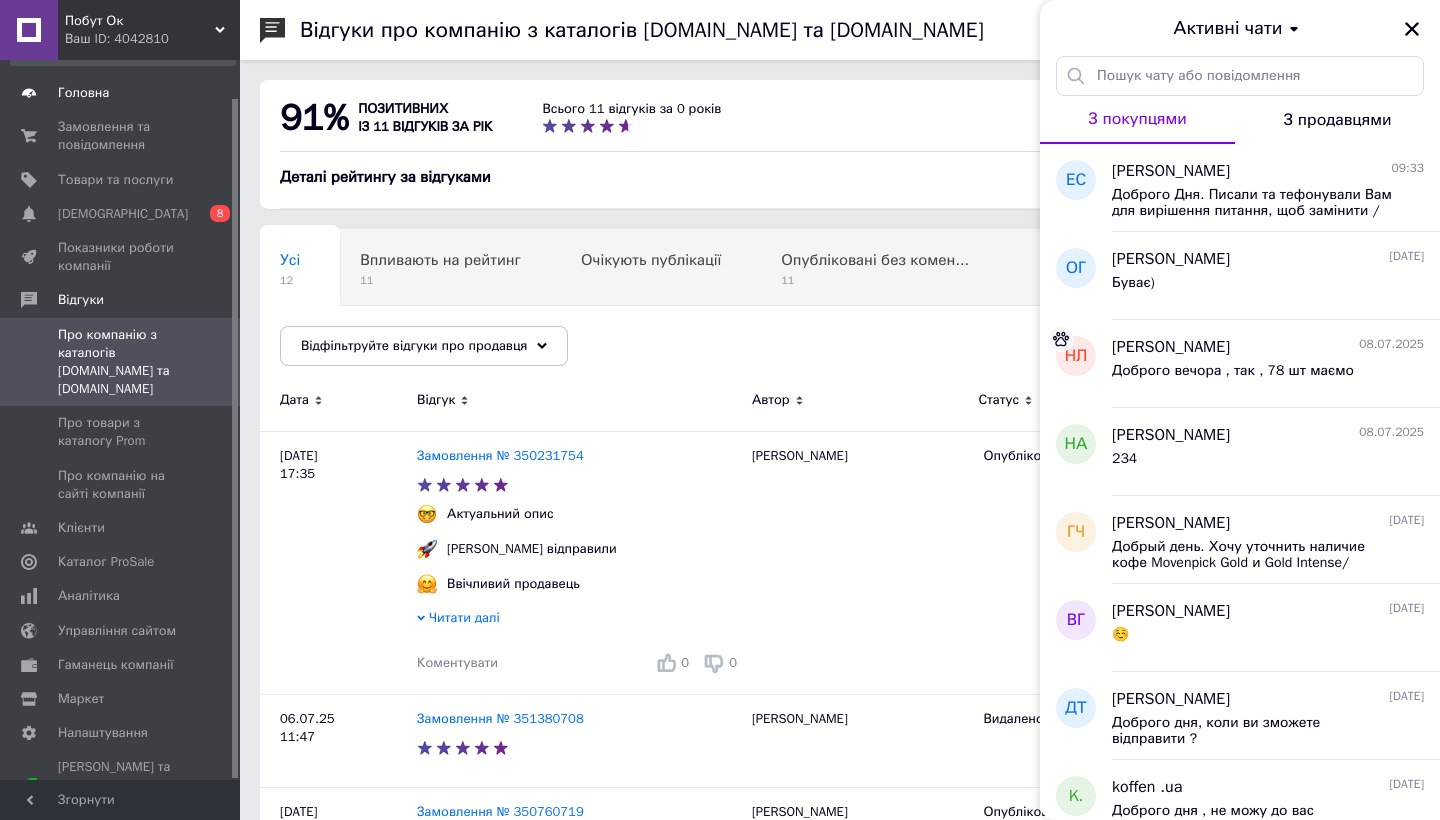 click on "Головна" at bounding box center (123, 93) 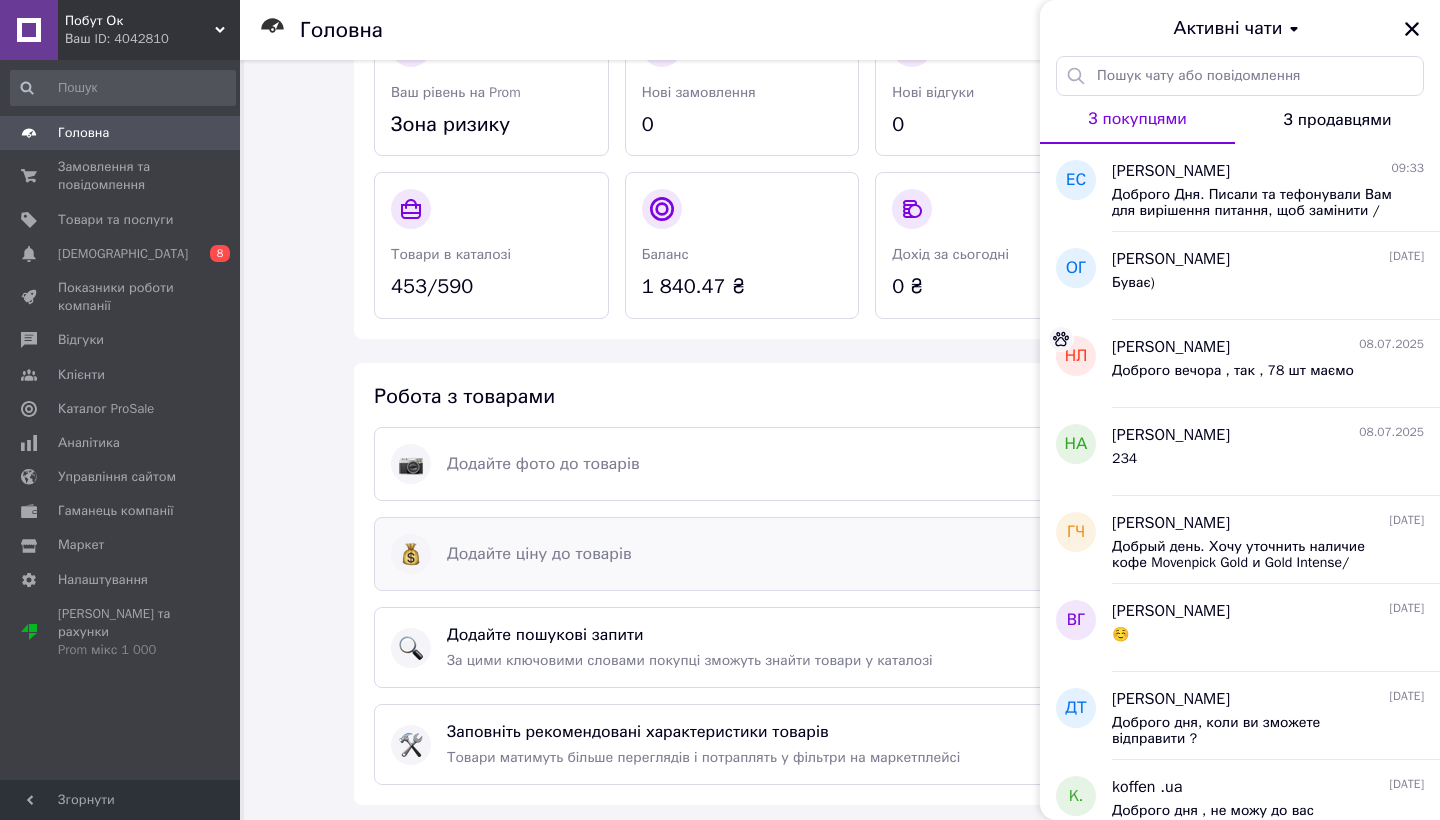 scroll, scrollTop: 190, scrollLeft: 0, axis: vertical 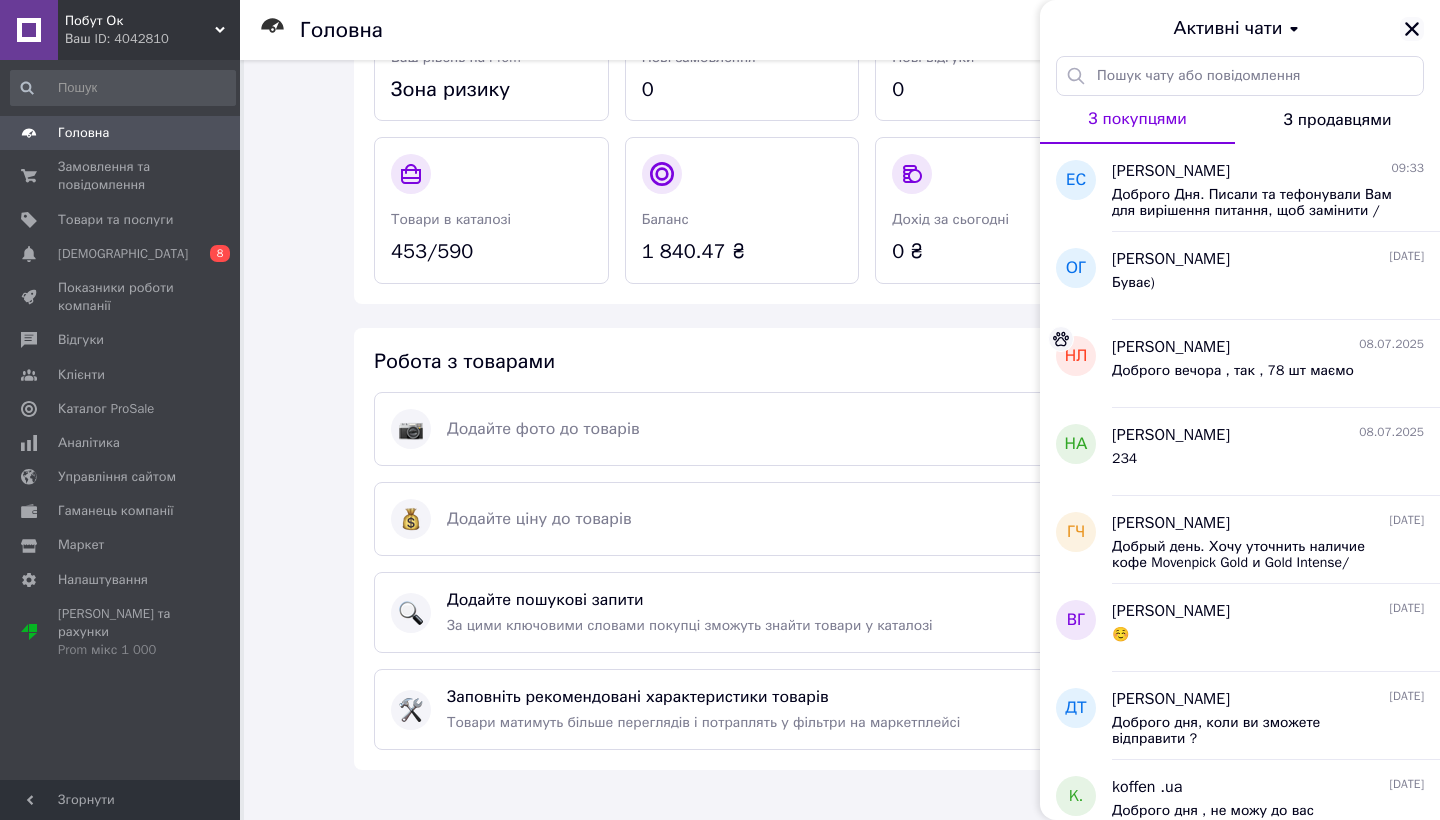 click at bounding box center [1412, 29] 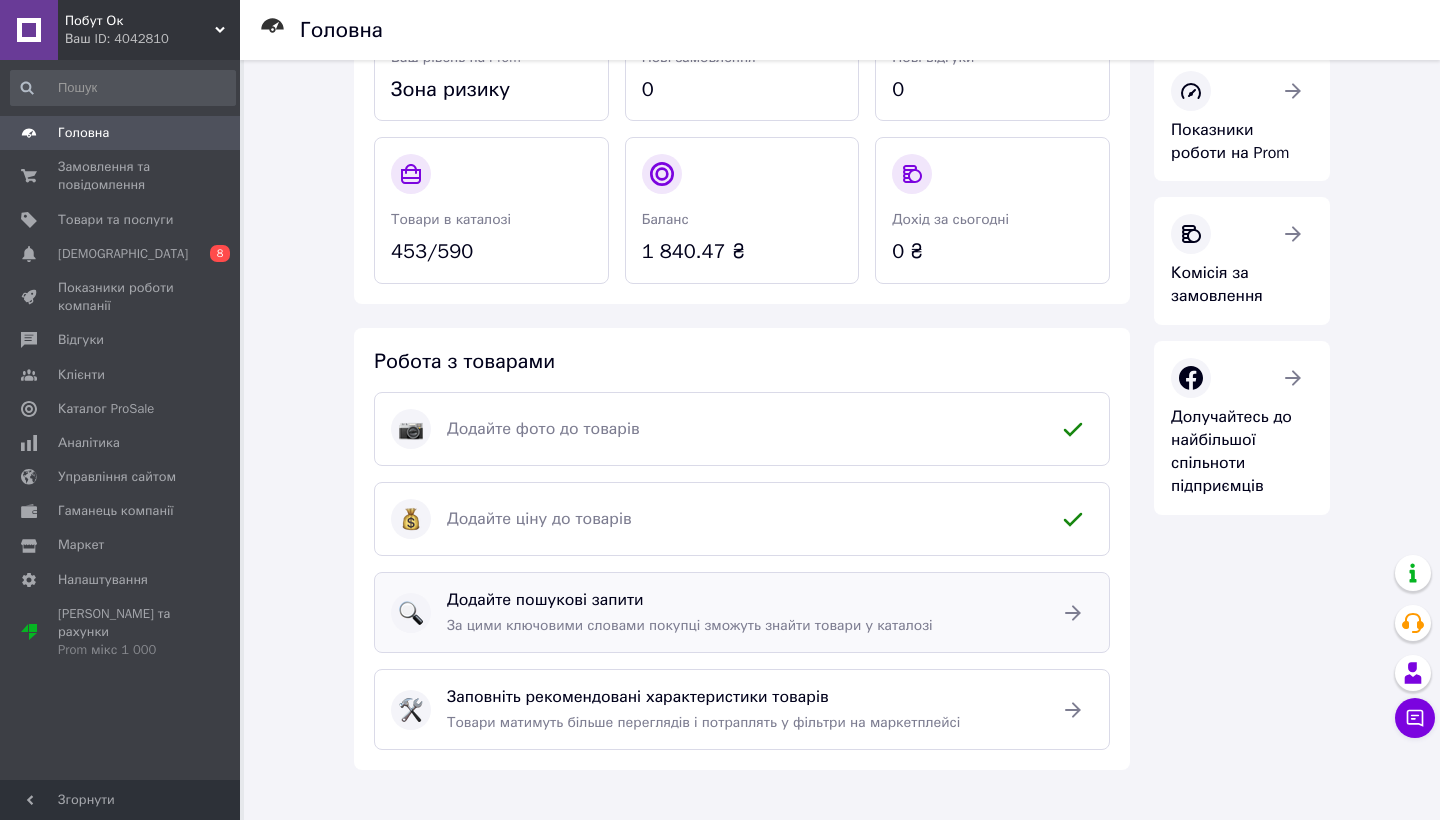 click on "Додайте пошукові запити За цими ключовими словами покупці зможуть знайти товари у каталозі" at bounding box center [742, 612] 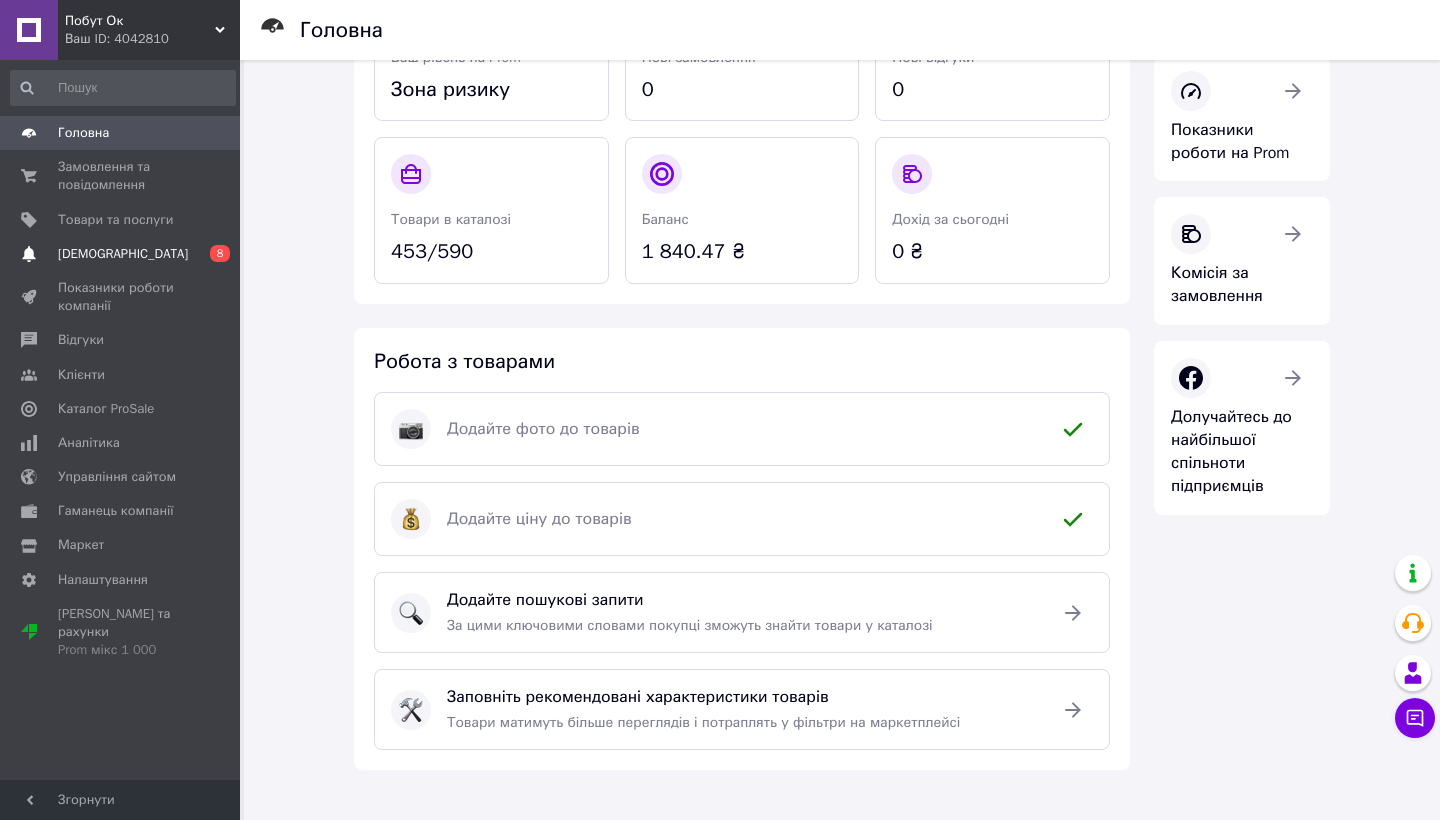 click on "[DEMOGRAPHIC_DATA] 0 8" at bounding box center [123, 254] 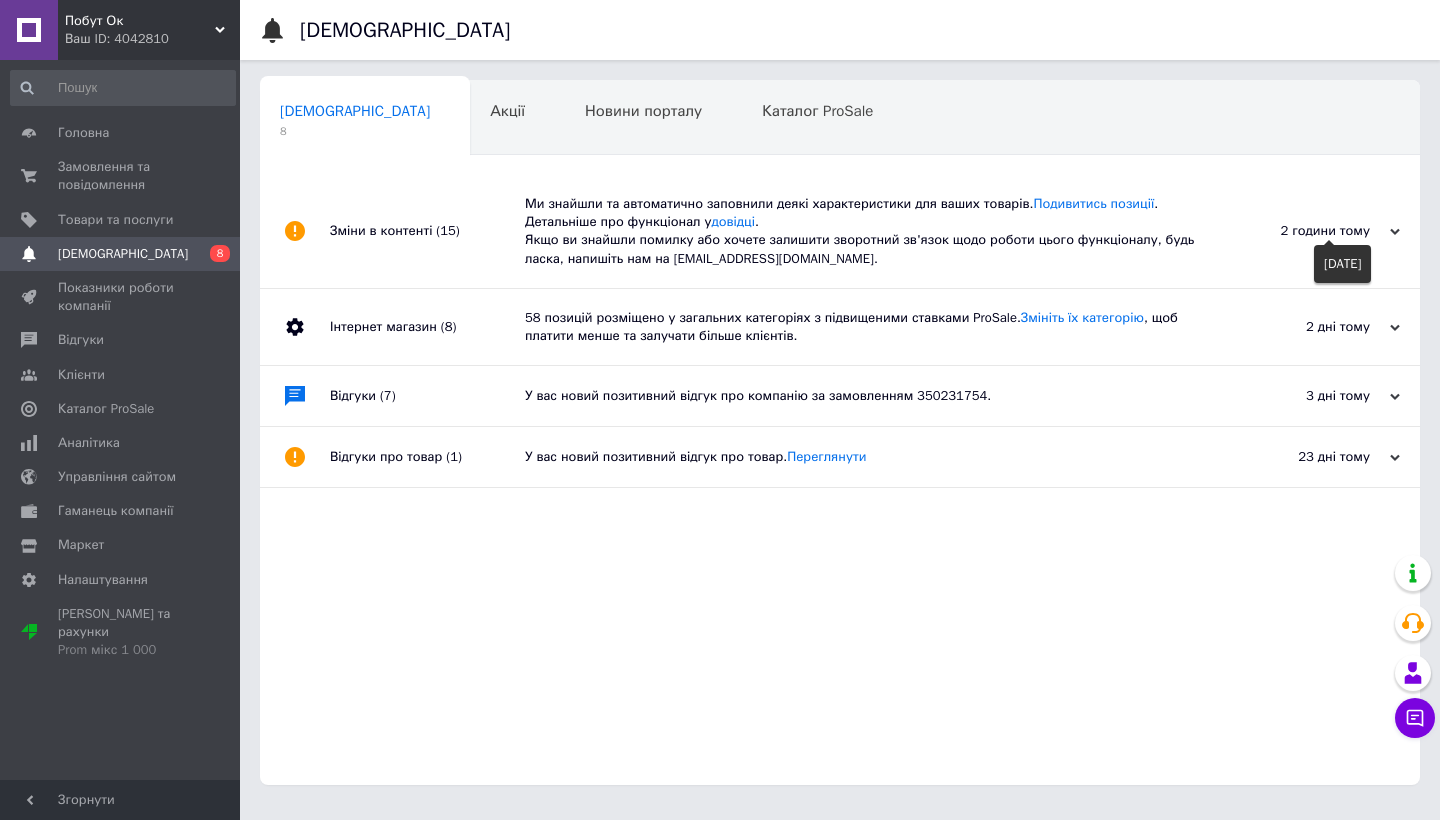 click on "2 години тому" at bounding box center (1300, 231) 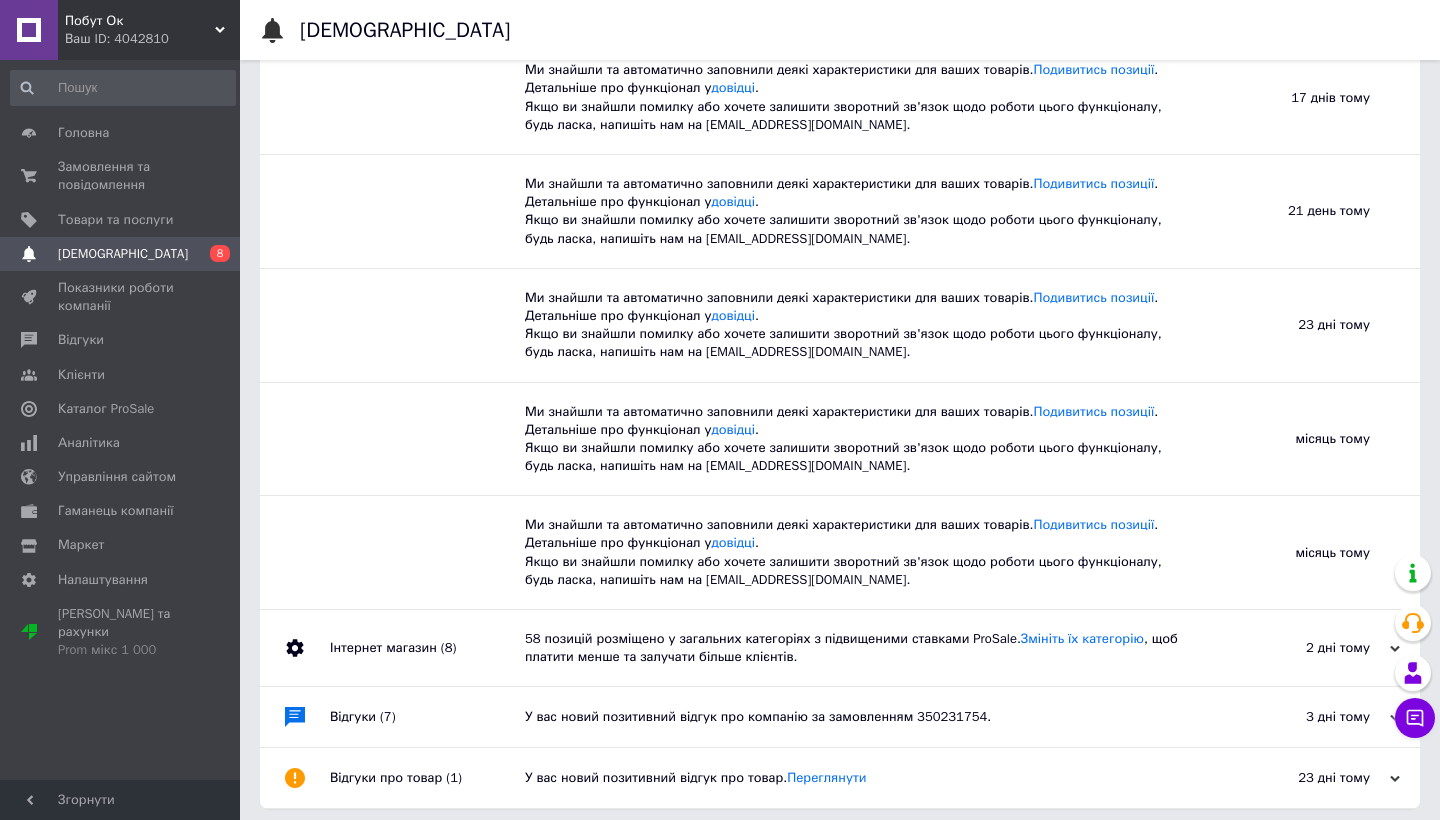 scroll, scrollTop: 1382, scrollLeft: 0, axis: vertical 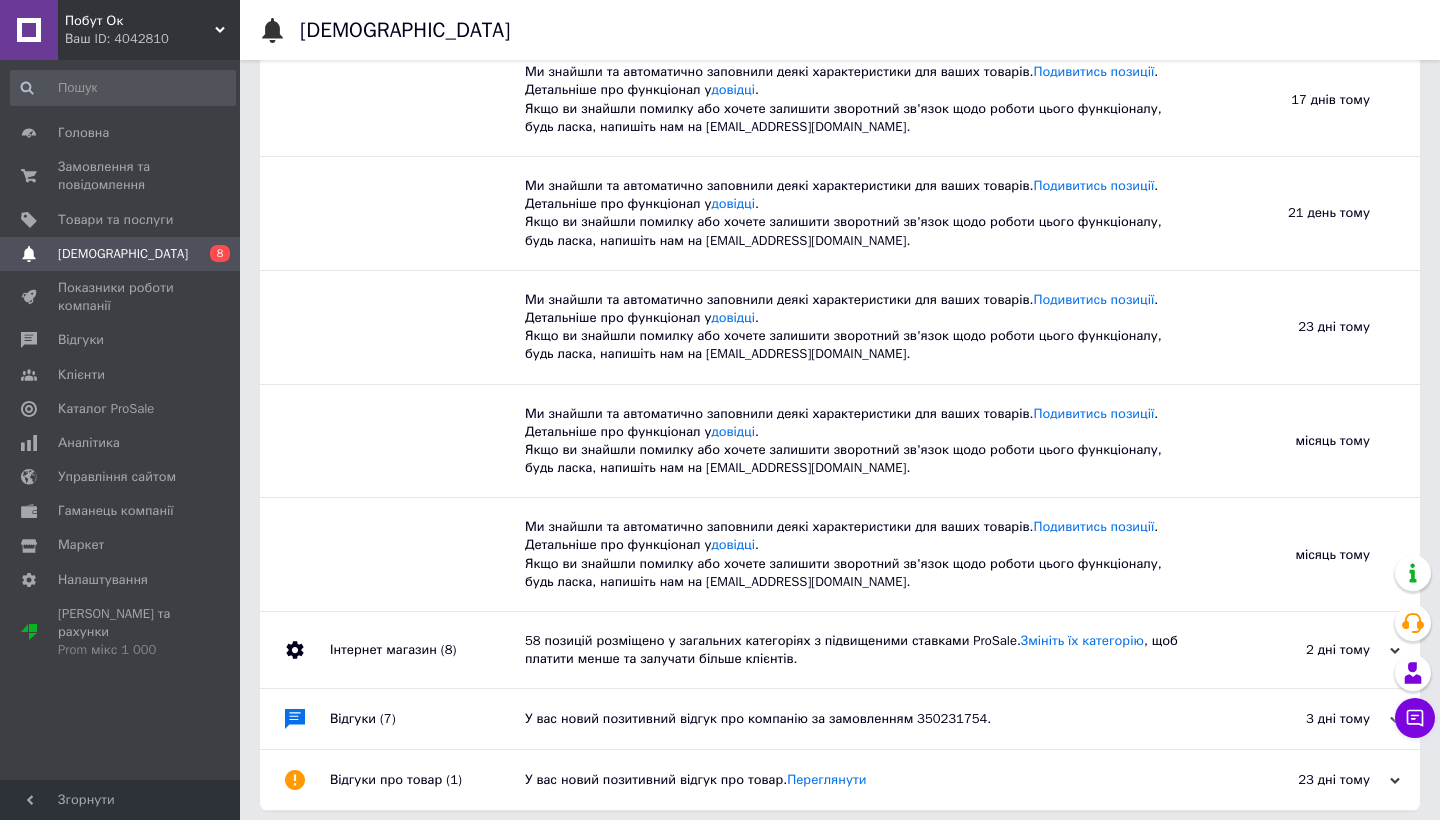 click on "У вас новий позитивний відгук про компанію за замовленням 350231754." at bounding box center [862, 719] 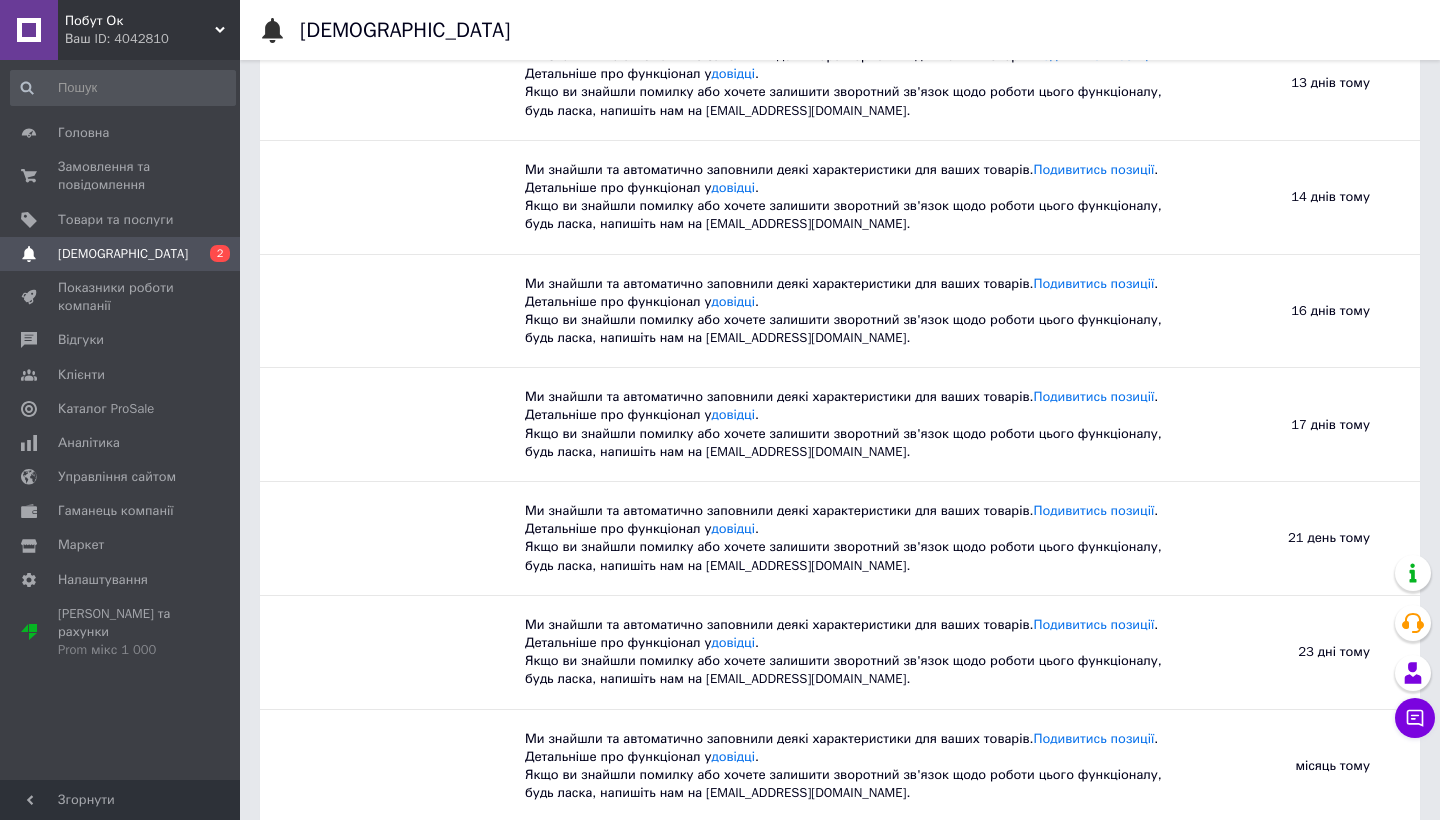 scroll, scrollTop: 16, scrollLeft: 0, axis: vertical 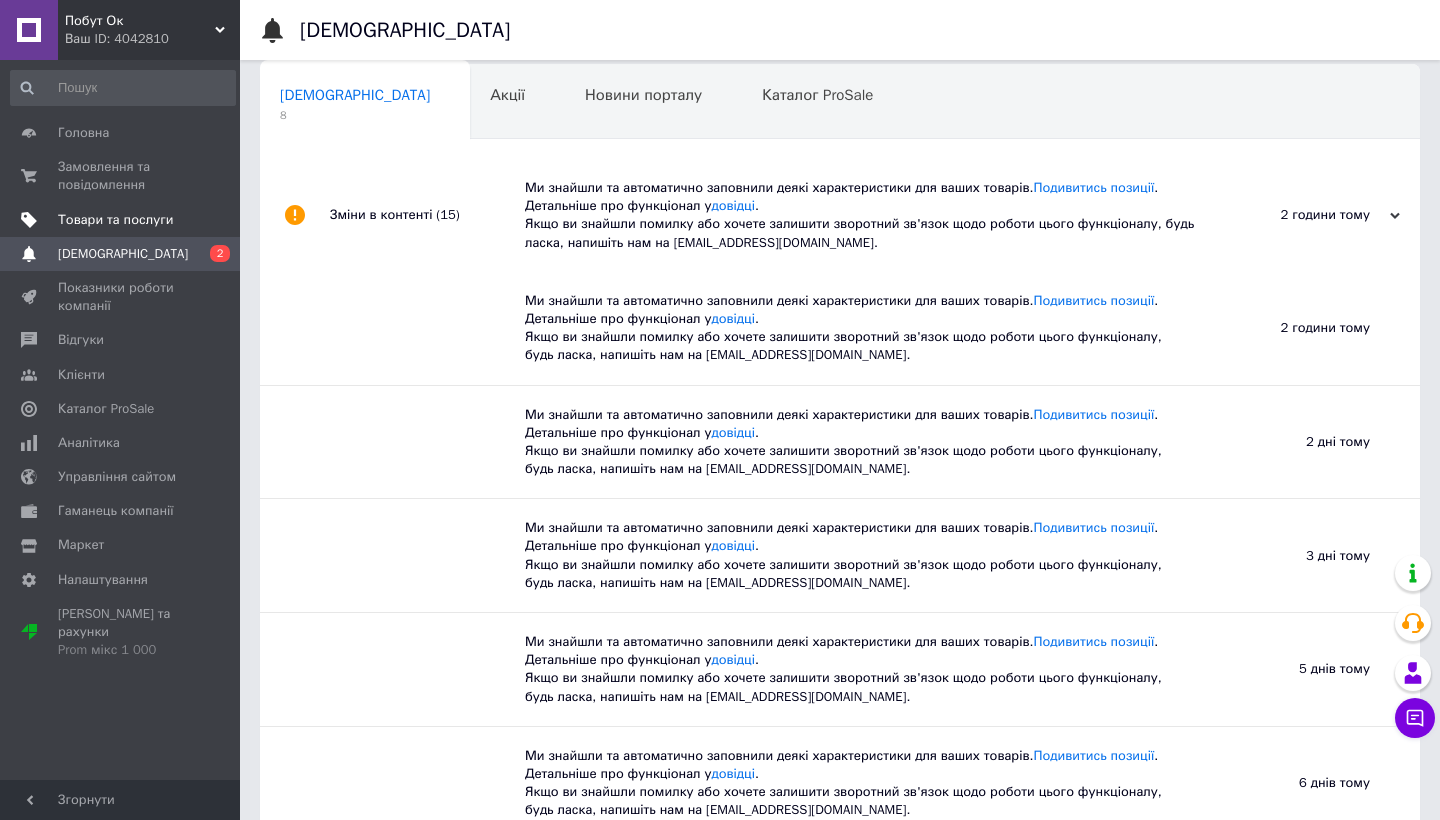 click on "Товари та послуги" at bounding box center [115, 220] 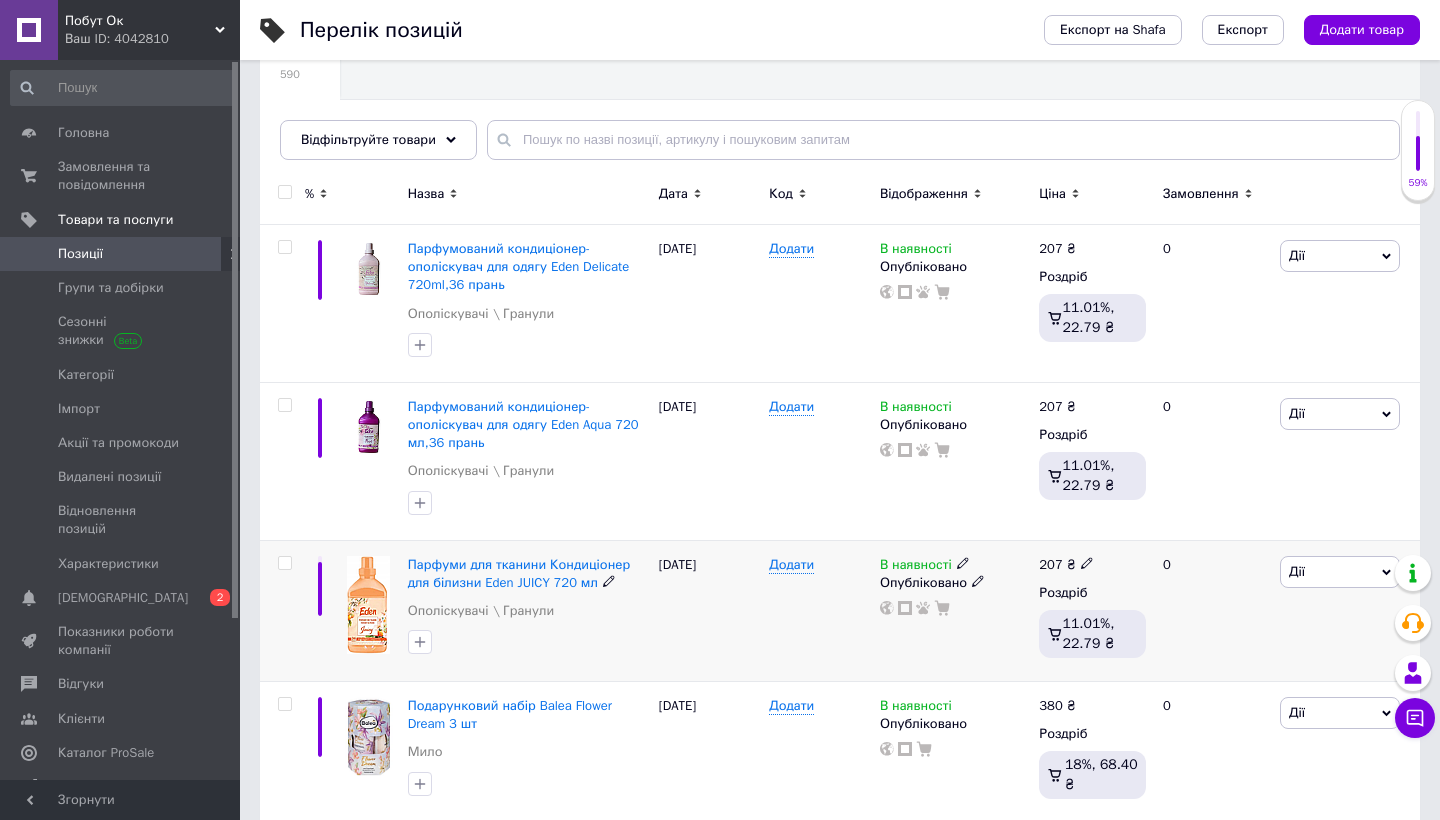 scroll, scrollTop: 183, scrollLeft: 0, axis: vertical 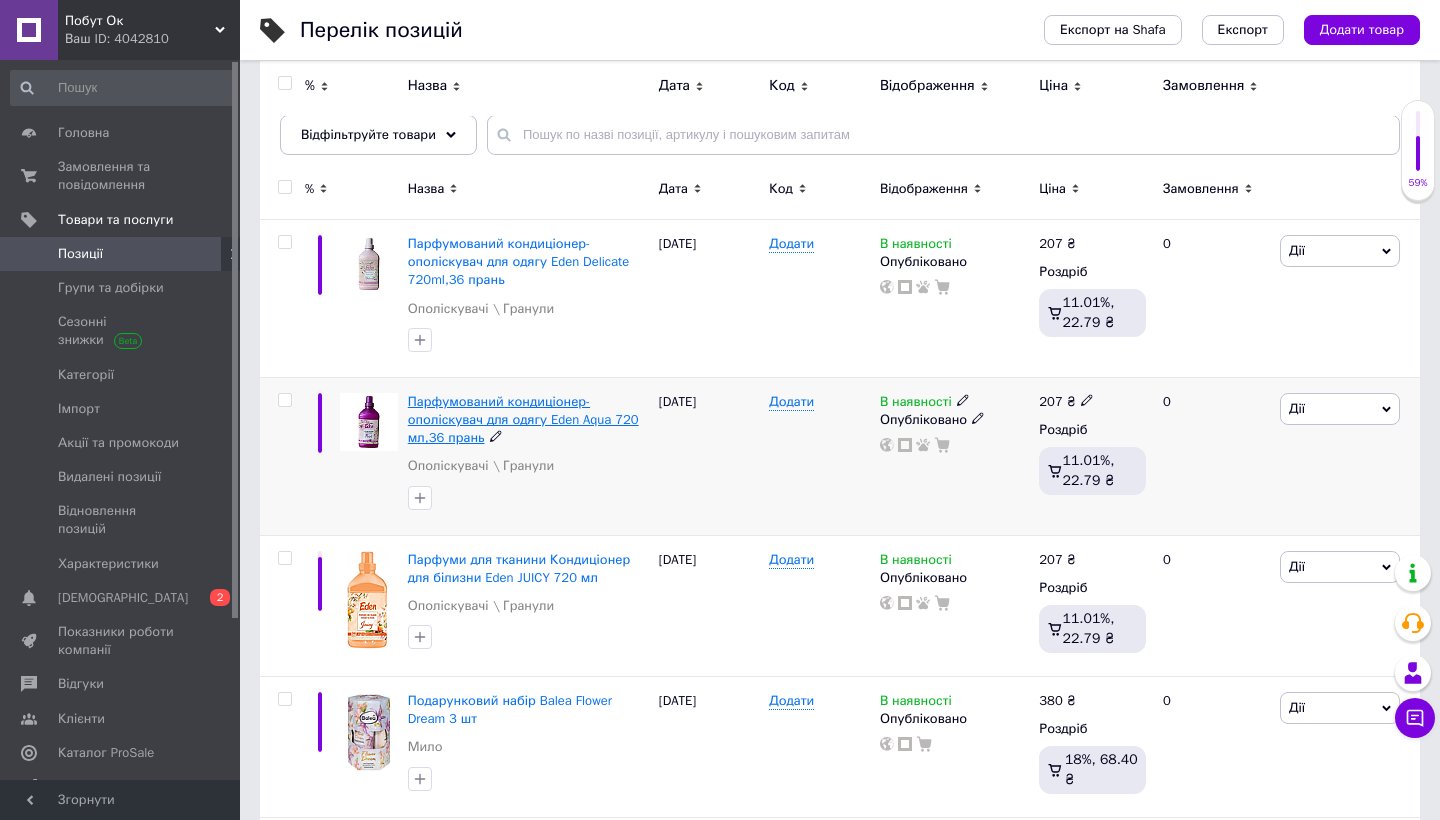 click on "Парфумований кондиціонер-ополіскувач для одягу Eden Aqua 720 мл,36 прань" at bounding box center (523, 419) 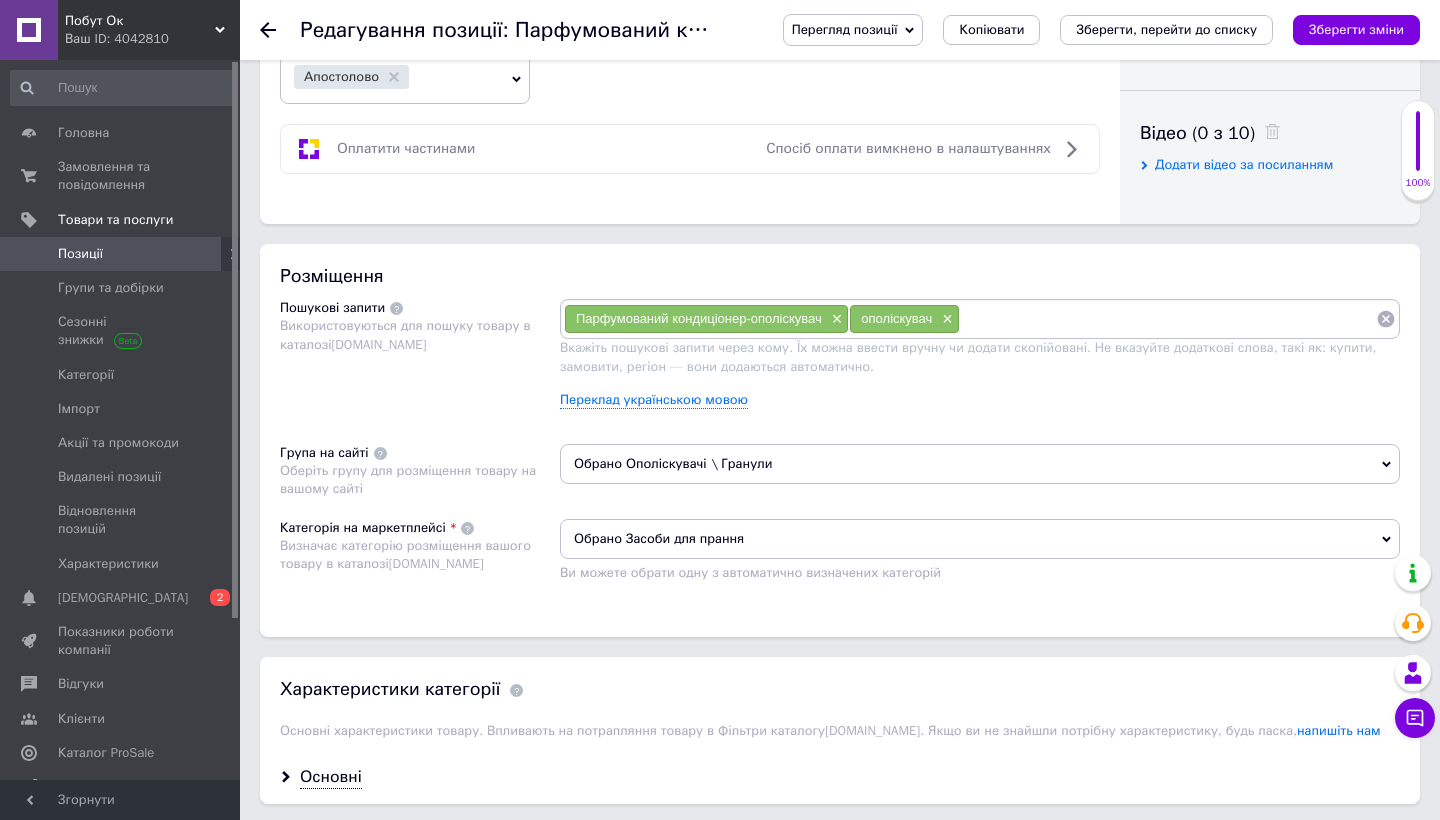 scroll, scrollTop: 1003, scrollLeft: 0, axis: vertical 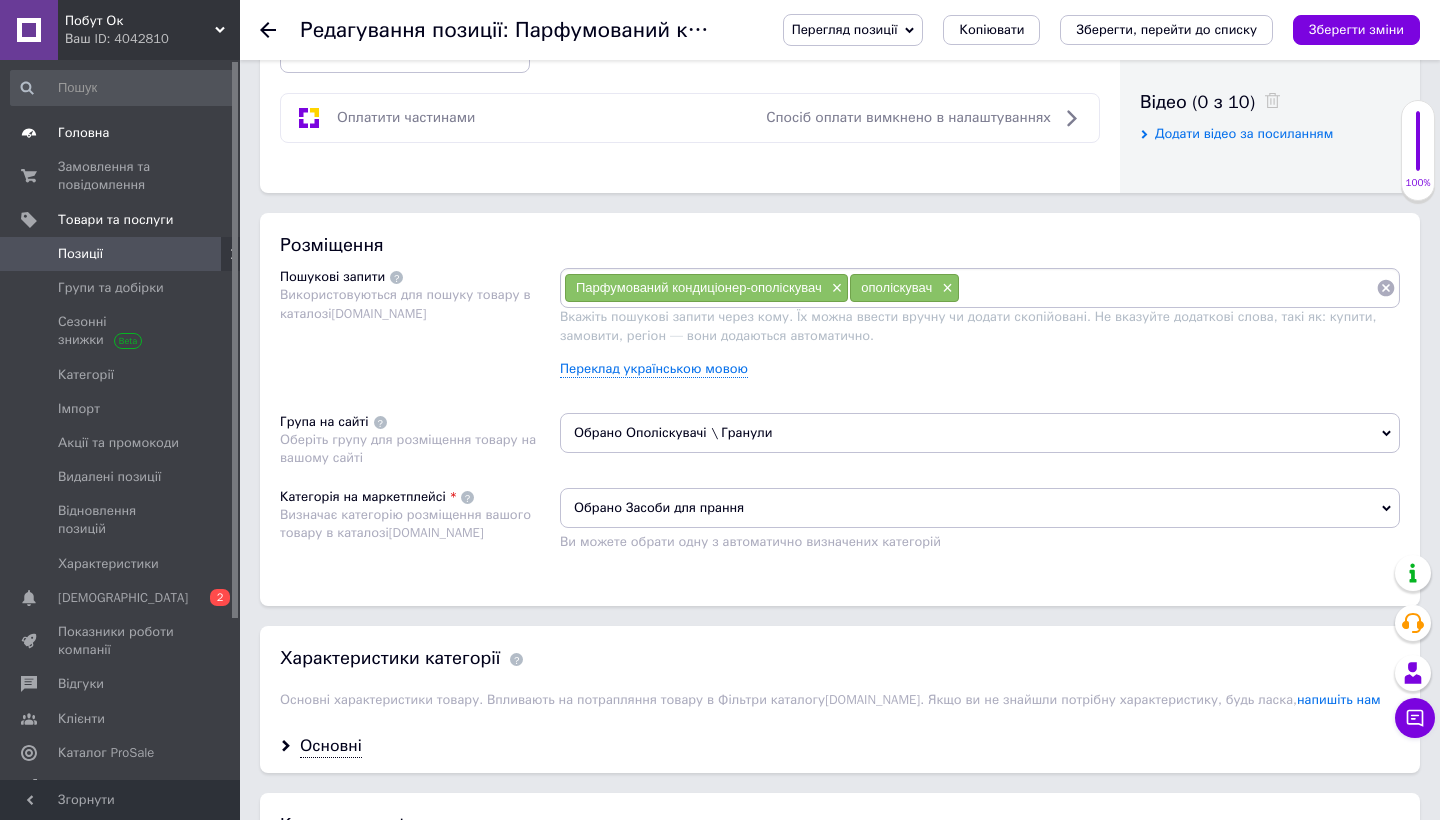 click on "Головна" at bounding box center [121, 133] 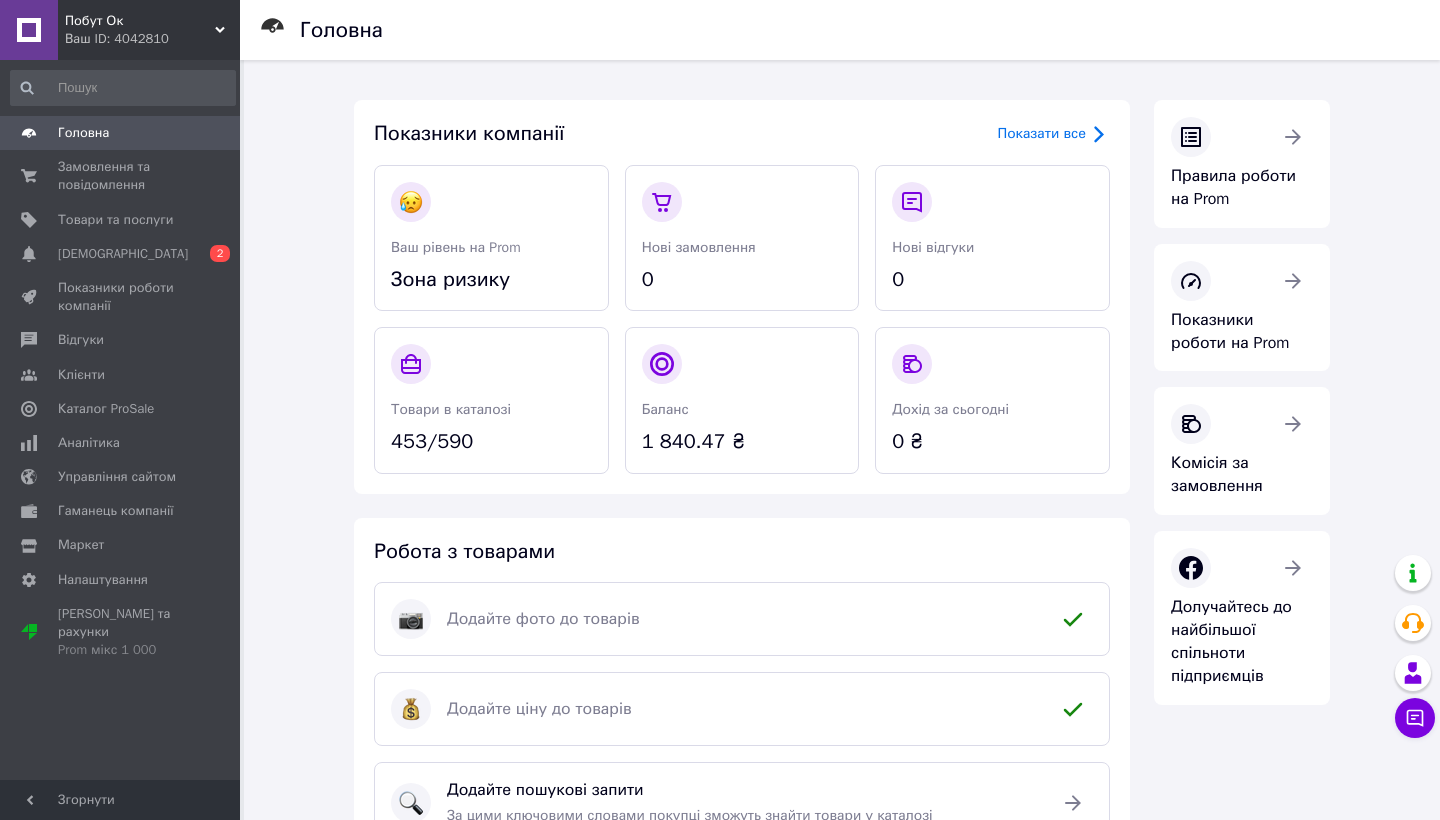 scroll, scrollTop: 0, scrollLeft: 0, axis: both 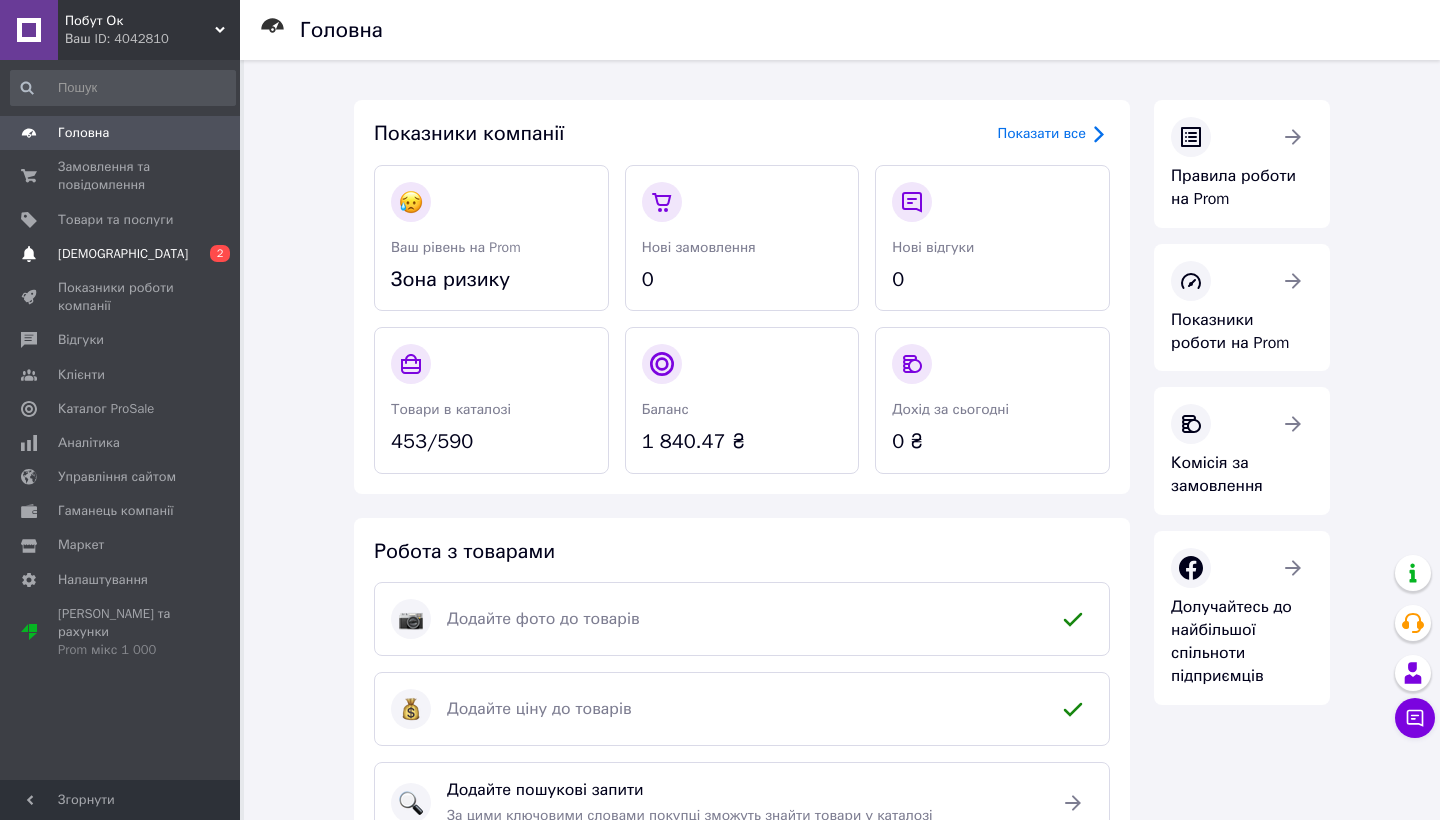 click on "[DEMOGRAPHIC_DATA]" at bounding box center [121, 254] 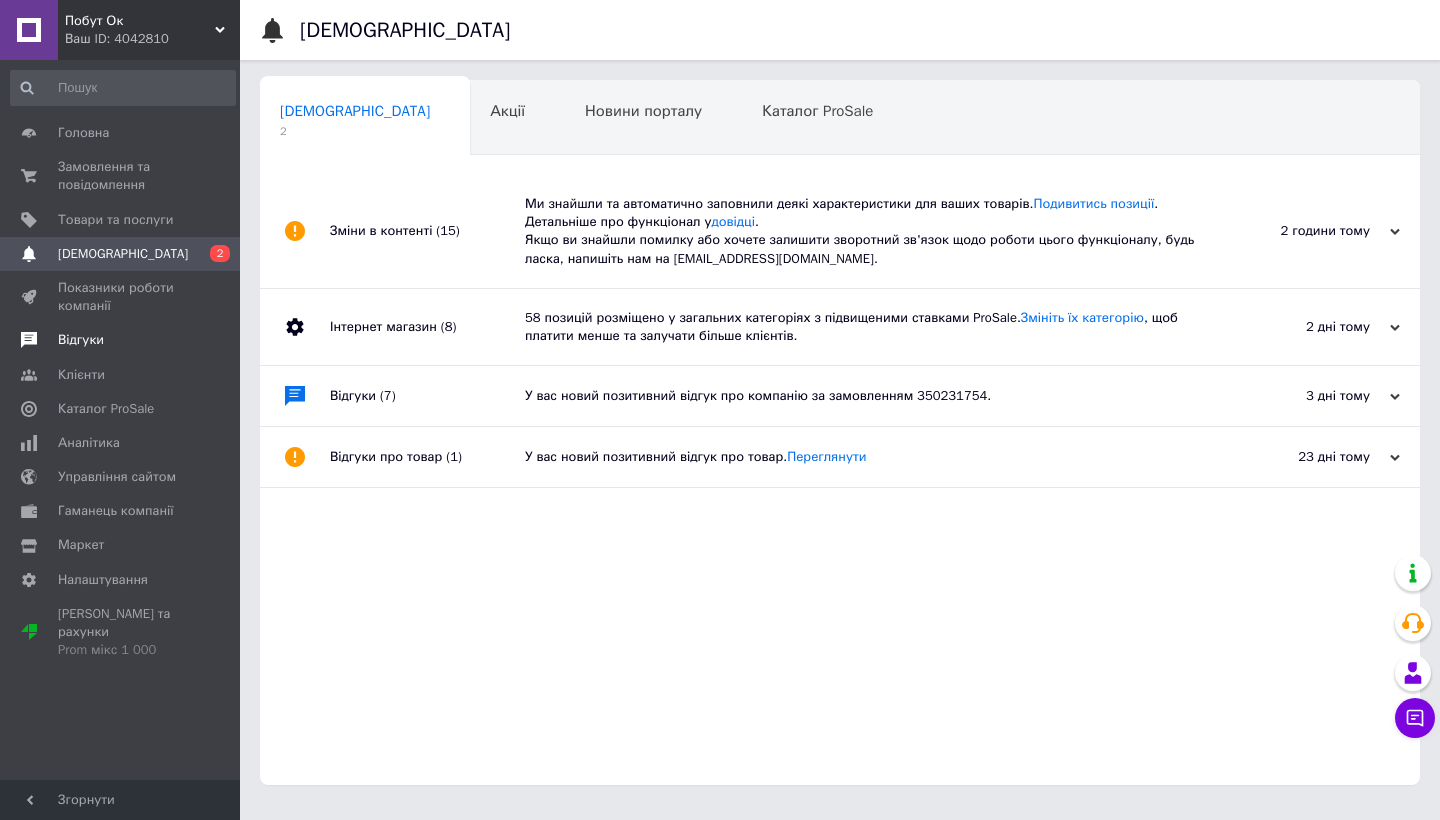click on "Відгуки" at bounding box center [121, 340] 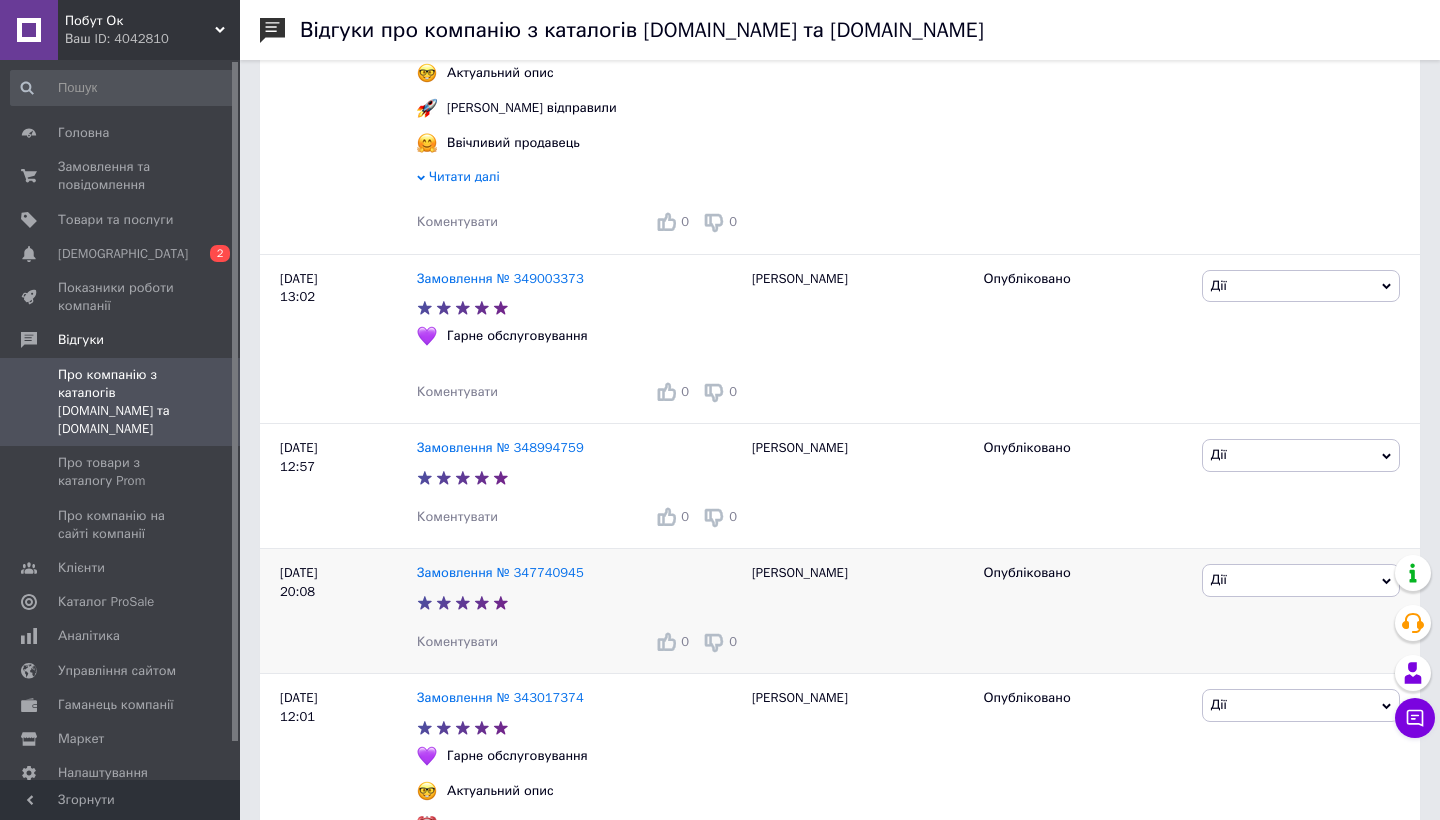 scroll, scrollTop: 693, scrollLeft: 0, axis: vertical 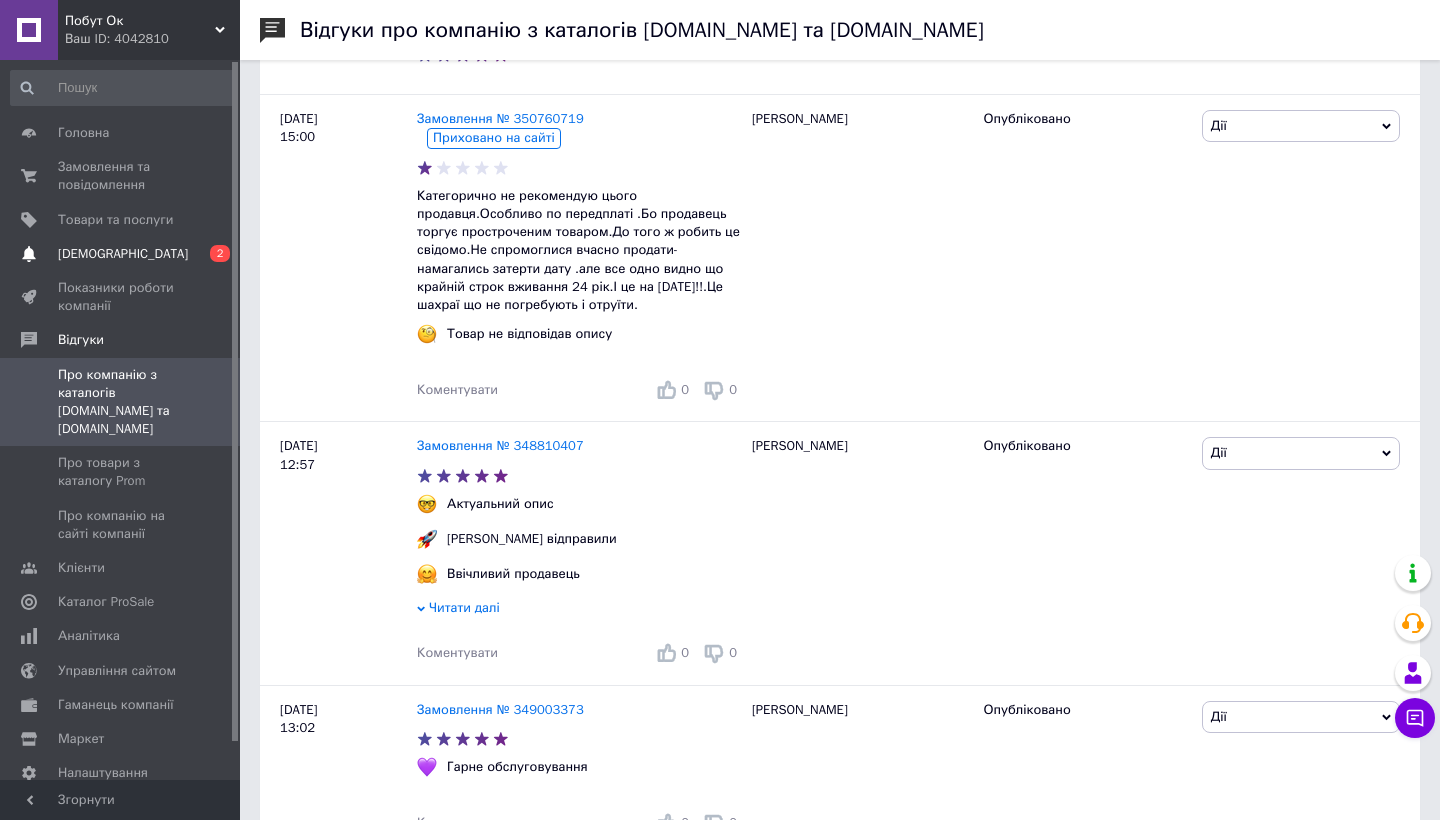 click on "[DEMOGRAPHIC_DATA] 0 2" at bounding box center [123, 254] 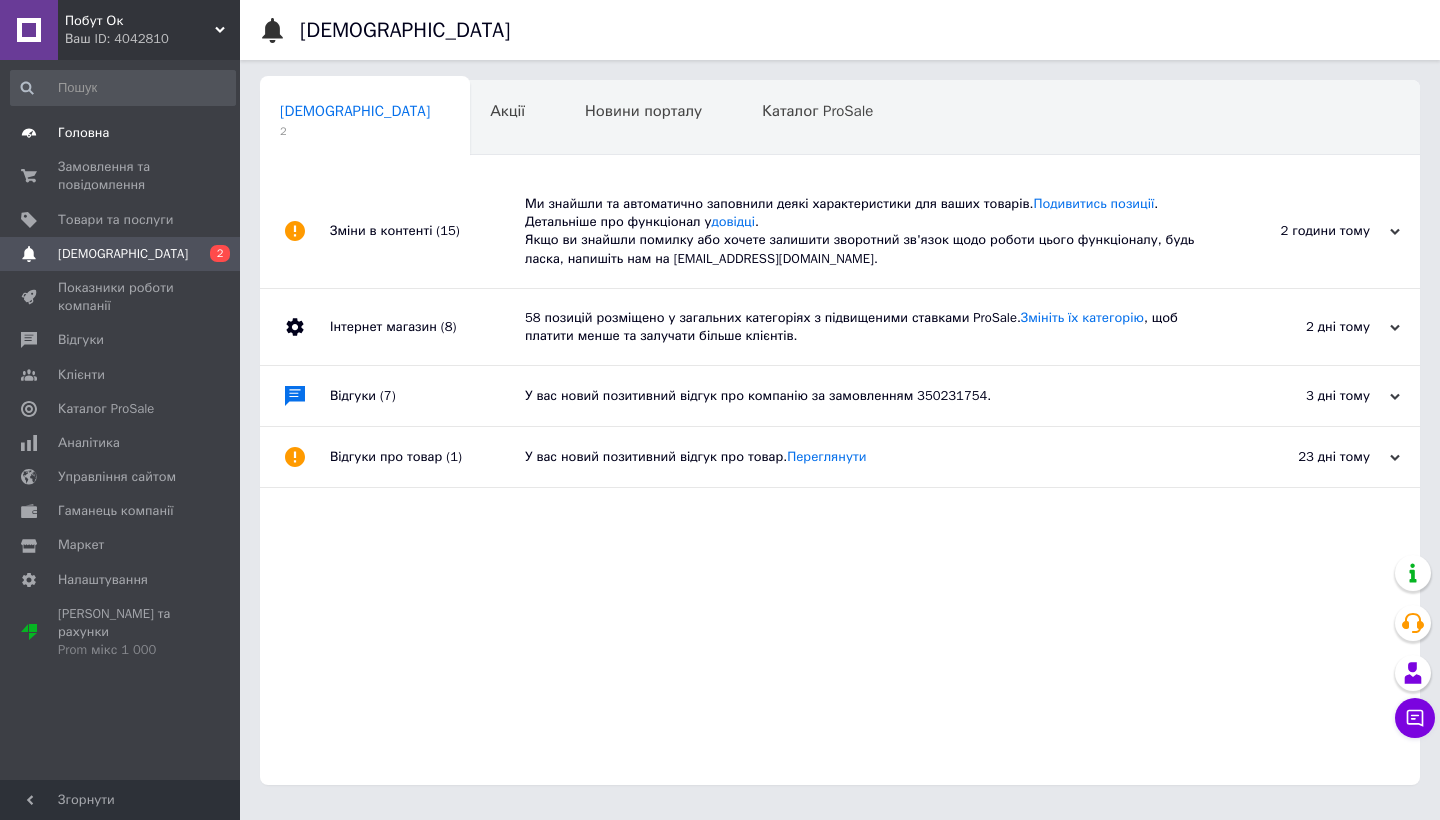 click on "Головна" at bounding box center (123, 133) 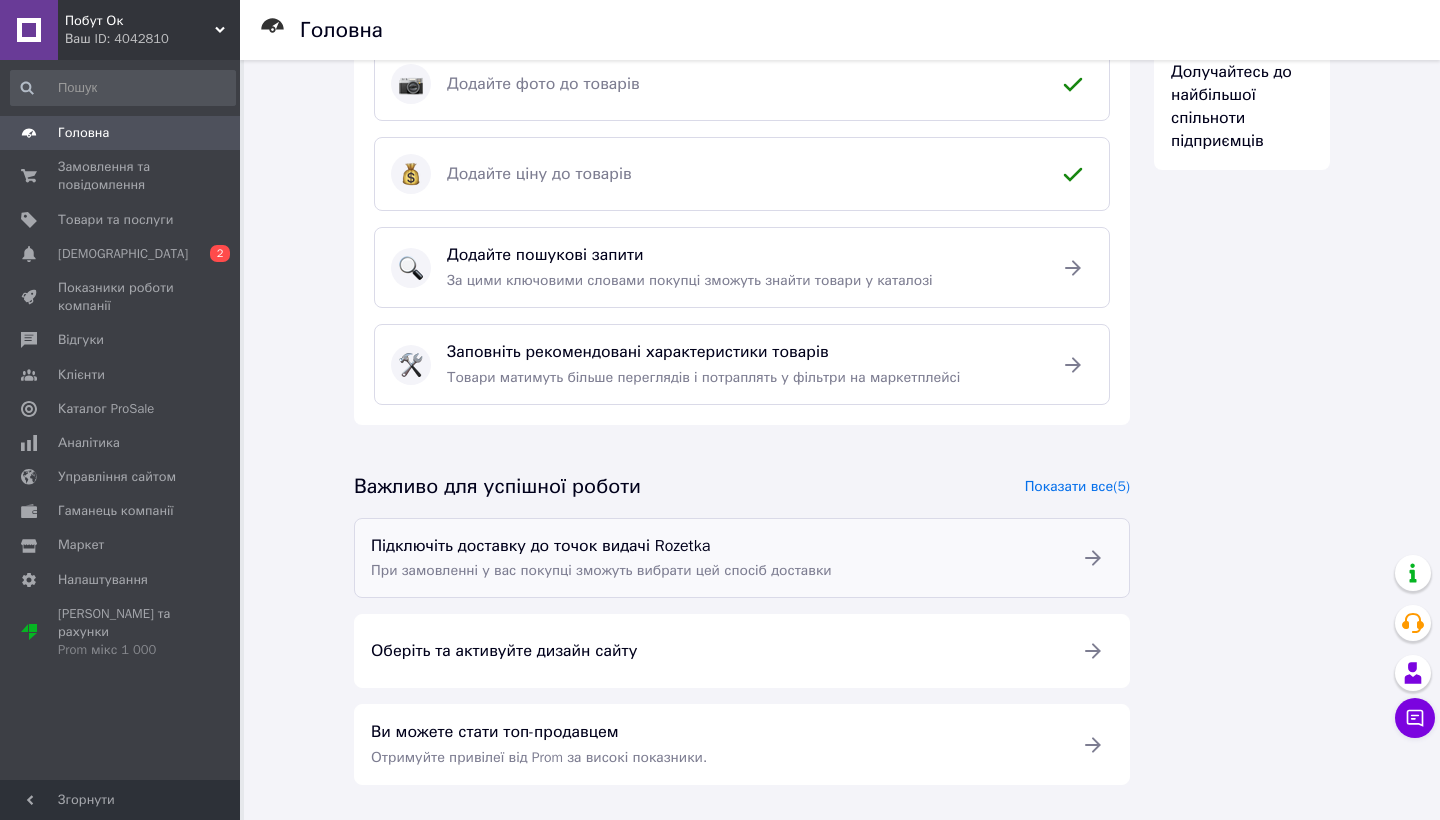 scroll, scrollTop: 534, scrollLeft: 0, axis: vertical 